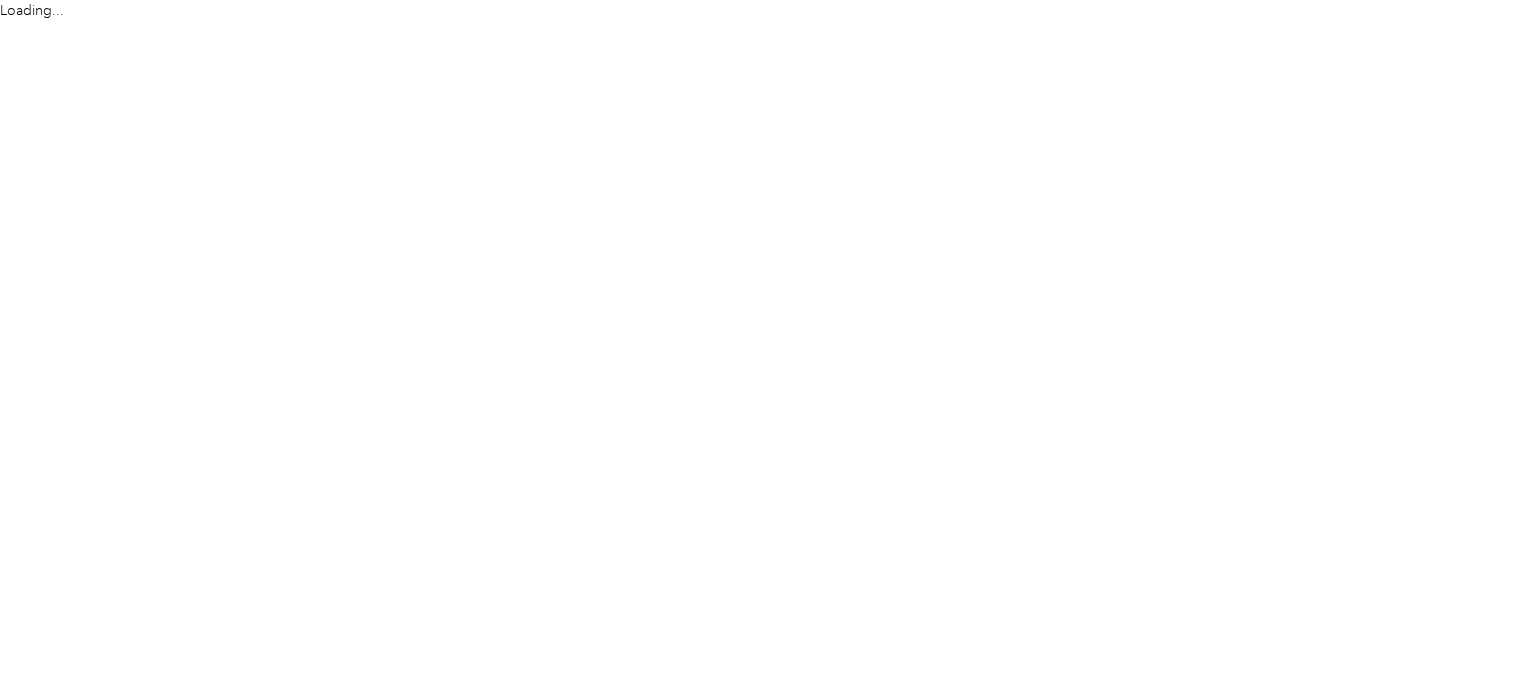 scroll, scrollTop: 0, scrollLeft: 0, axis: both 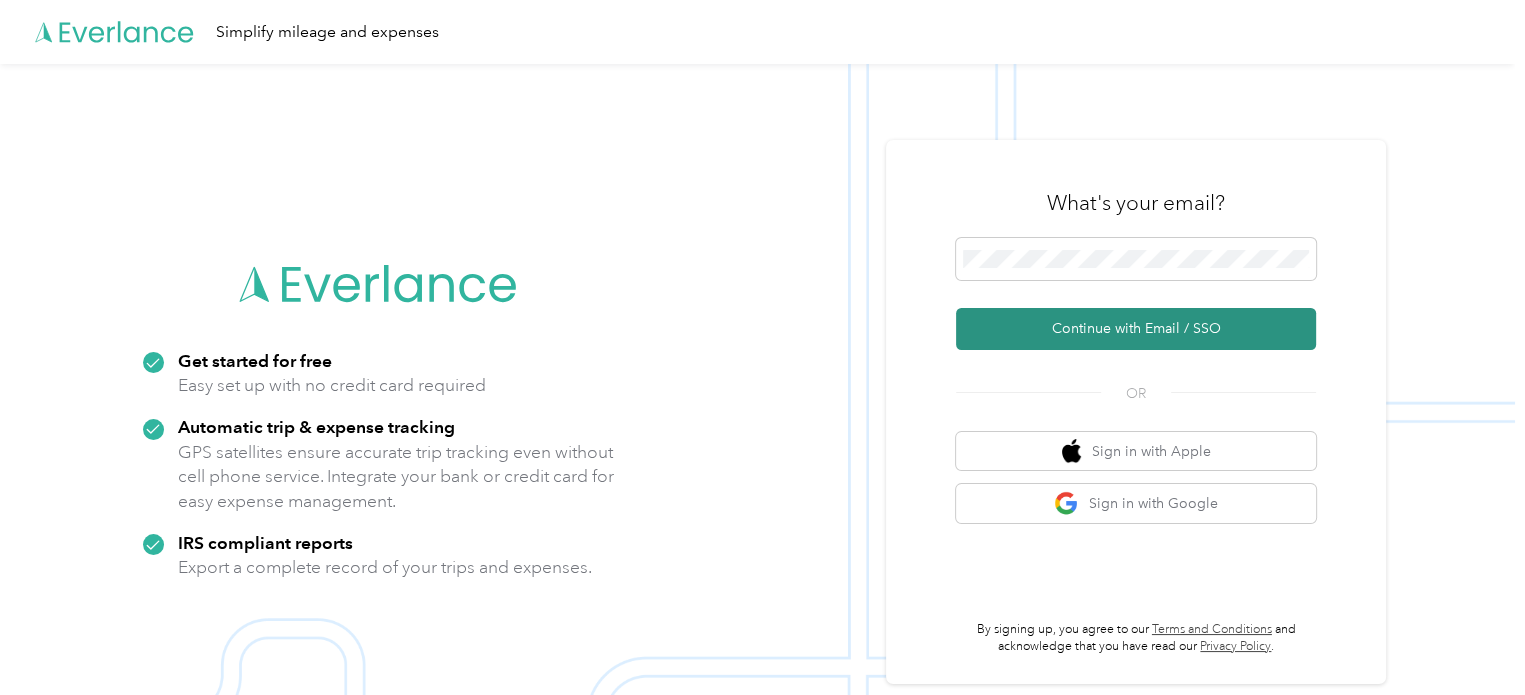 click on "Continue with Email / SSO" at bounding box center (1136, 329) 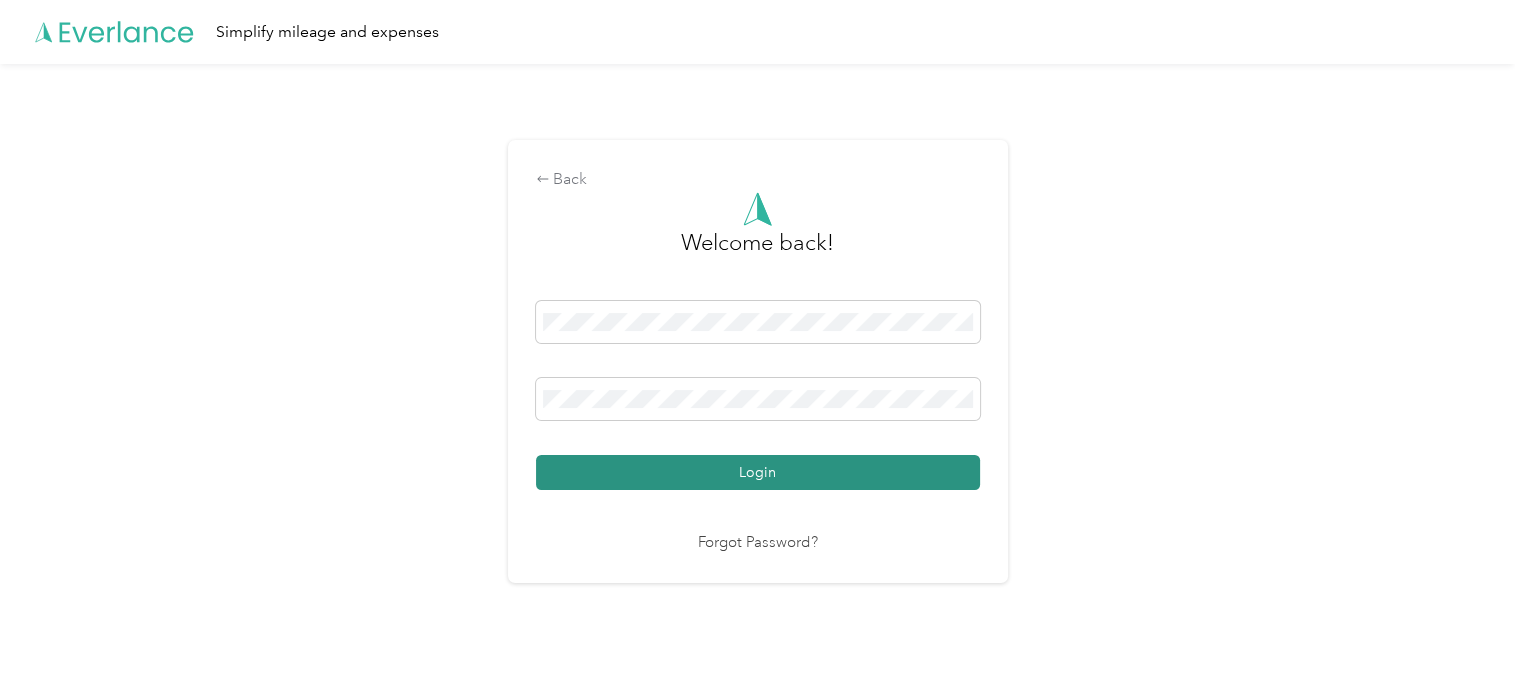 click on "Login" at bounding box center (758, 472) 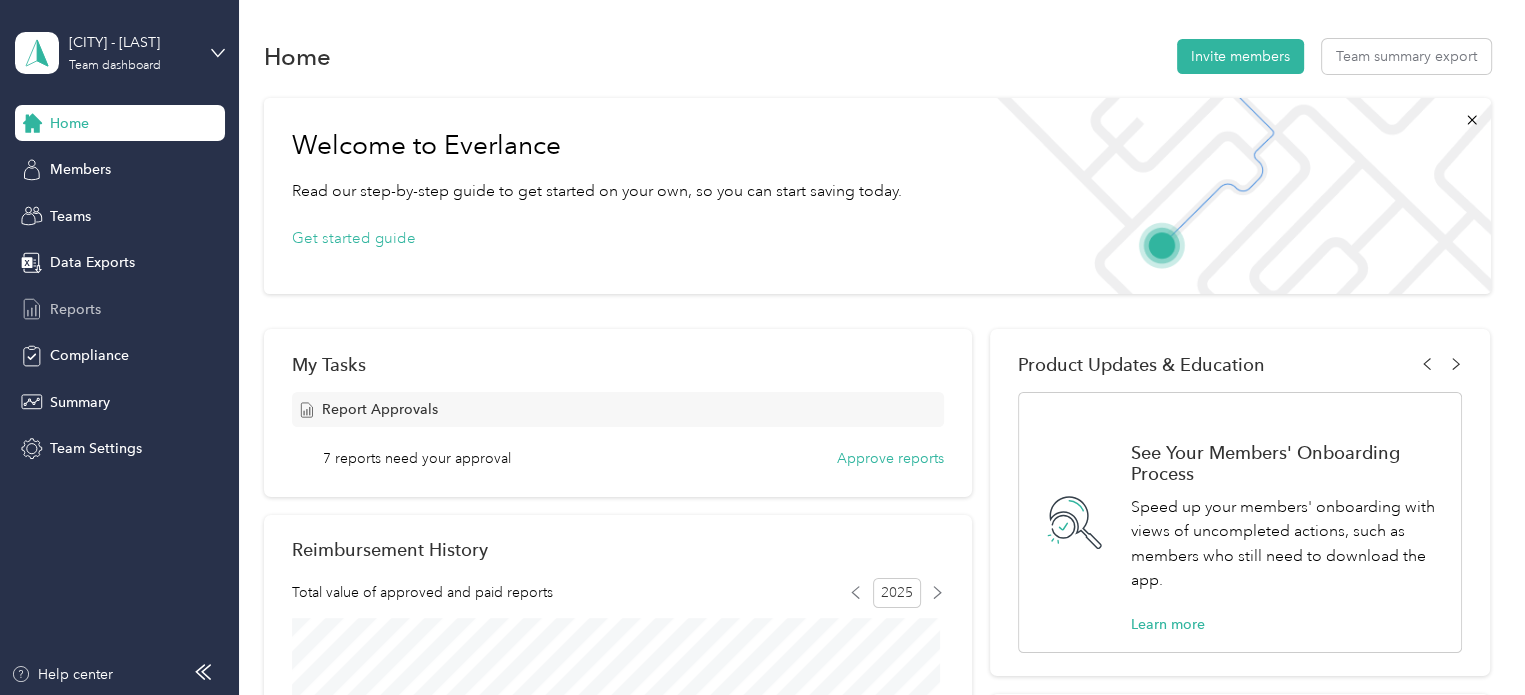 click on "Reports" at bounding box center (75, 309) 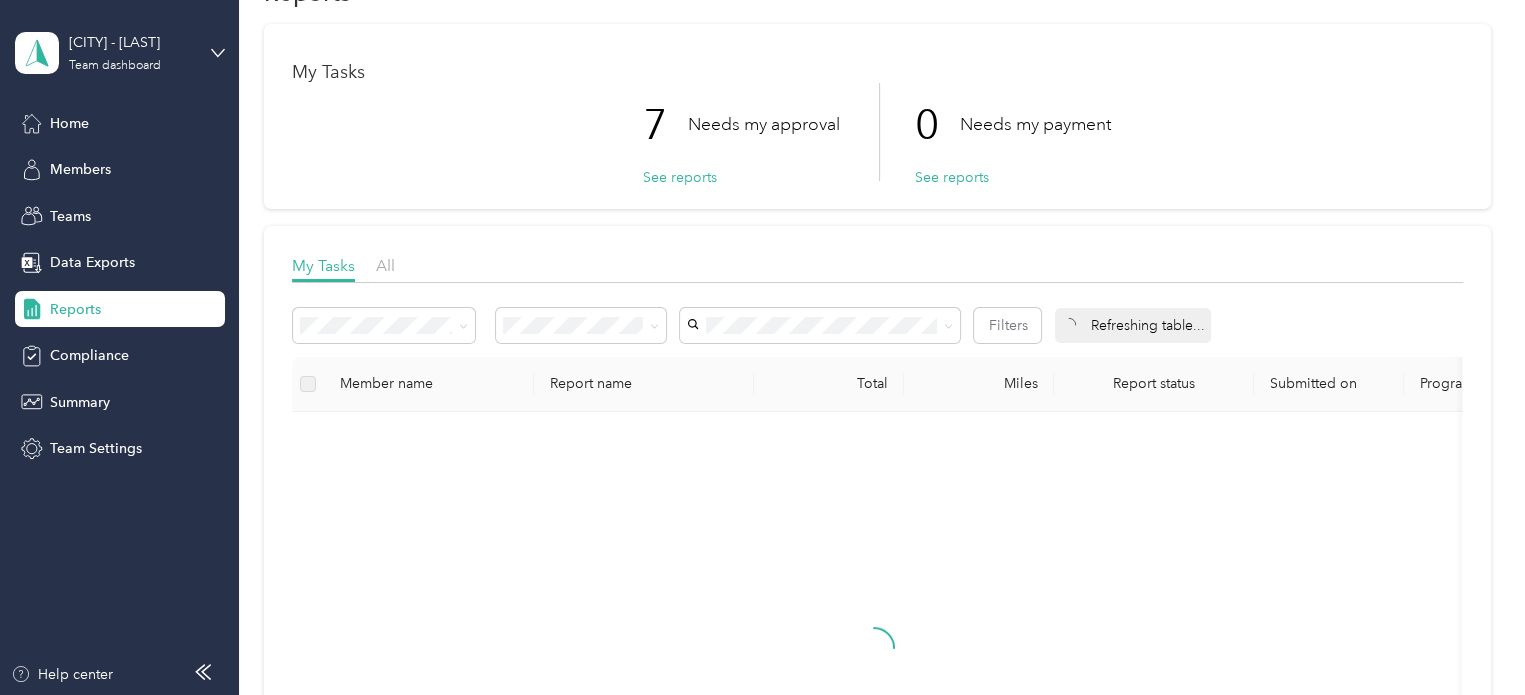 scroll, scrollTop: 64, scrollLeft: 0, axis: vertical 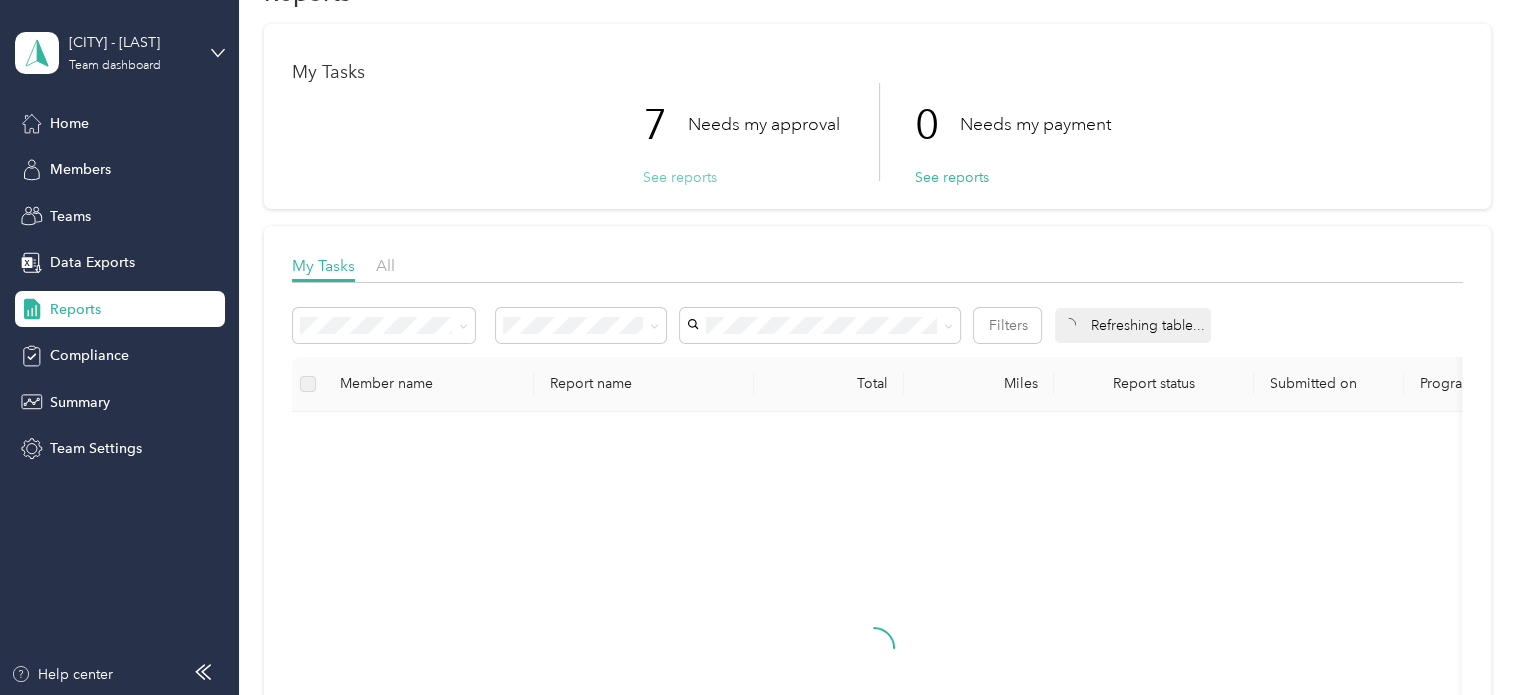 click on "See reports" at bounding box center [680, 177] 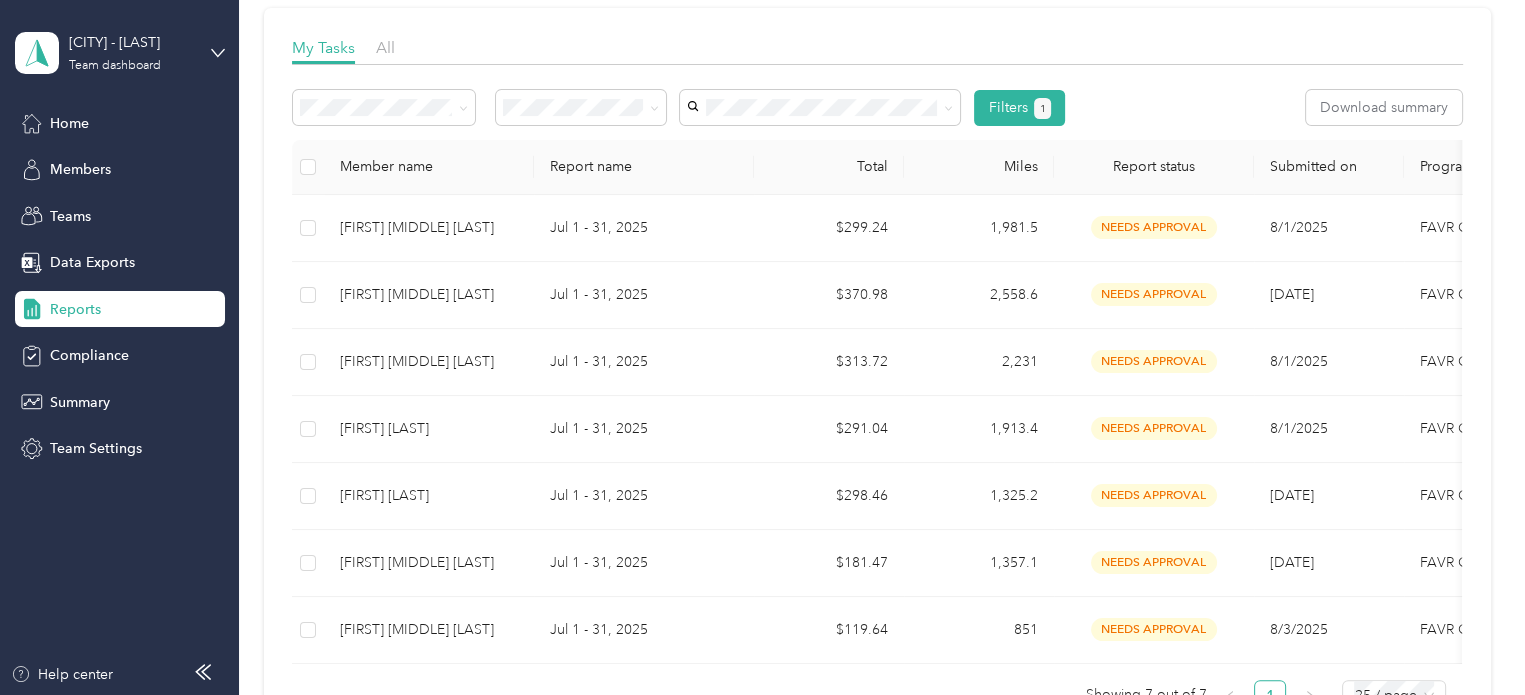 scroll, scrollTop: 288, scrollLeft: 0, axis: vertical 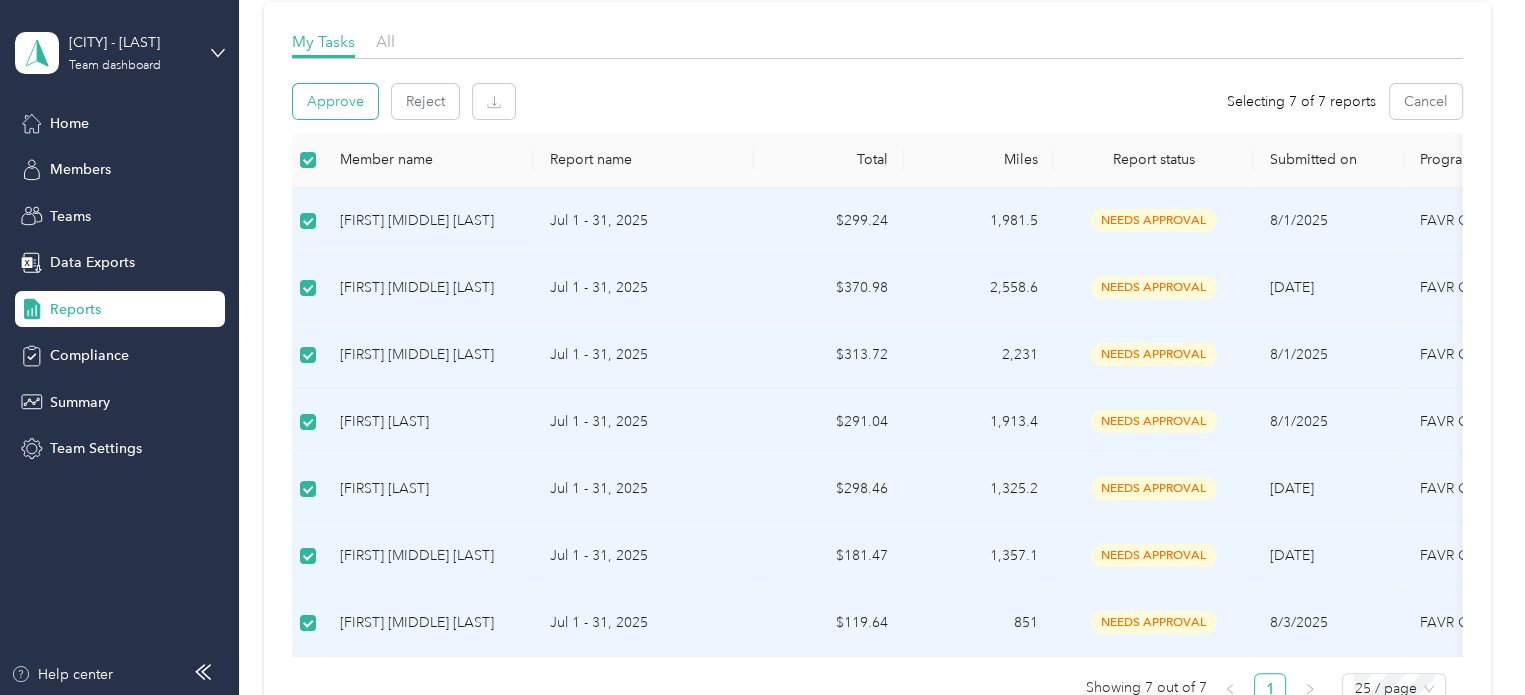 click on "Approve" at bounding box center (335, 101) 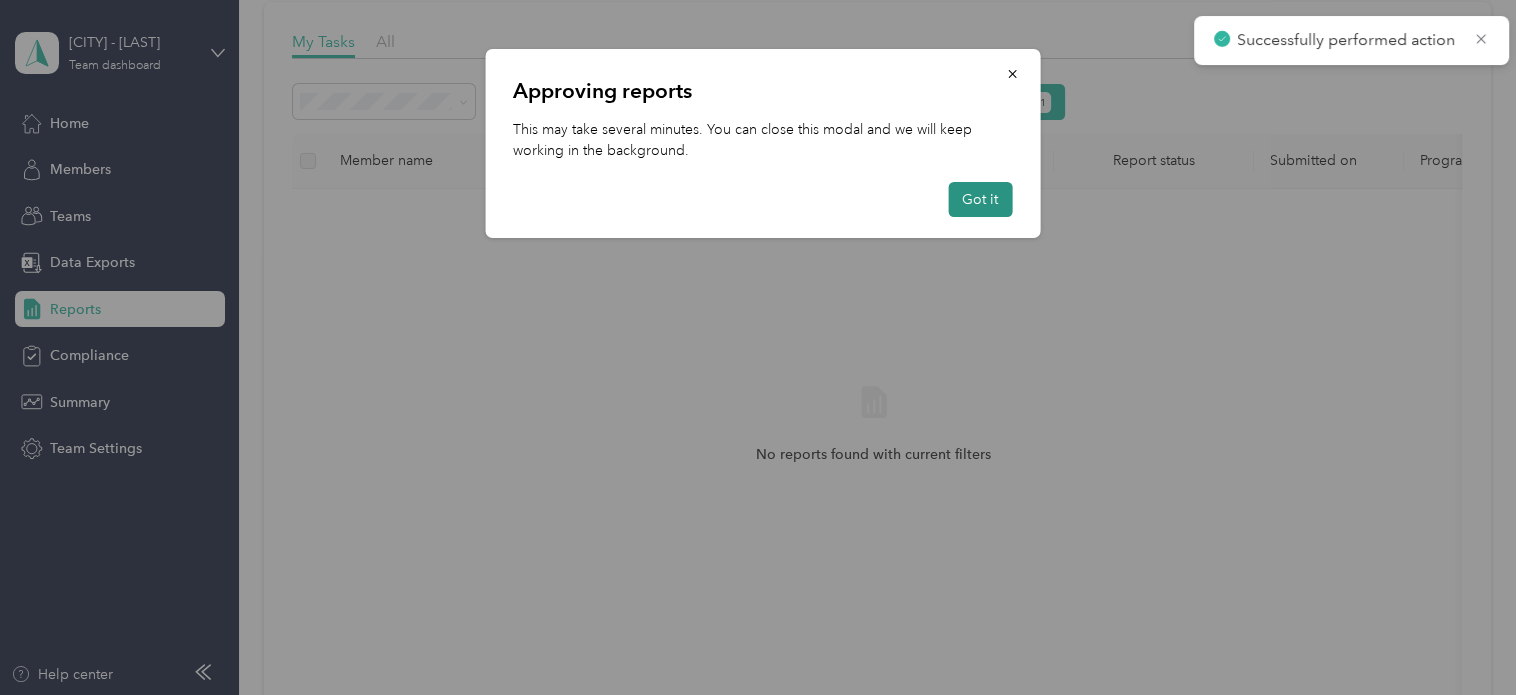 click on "Got it" at bounding box center (980, 199) 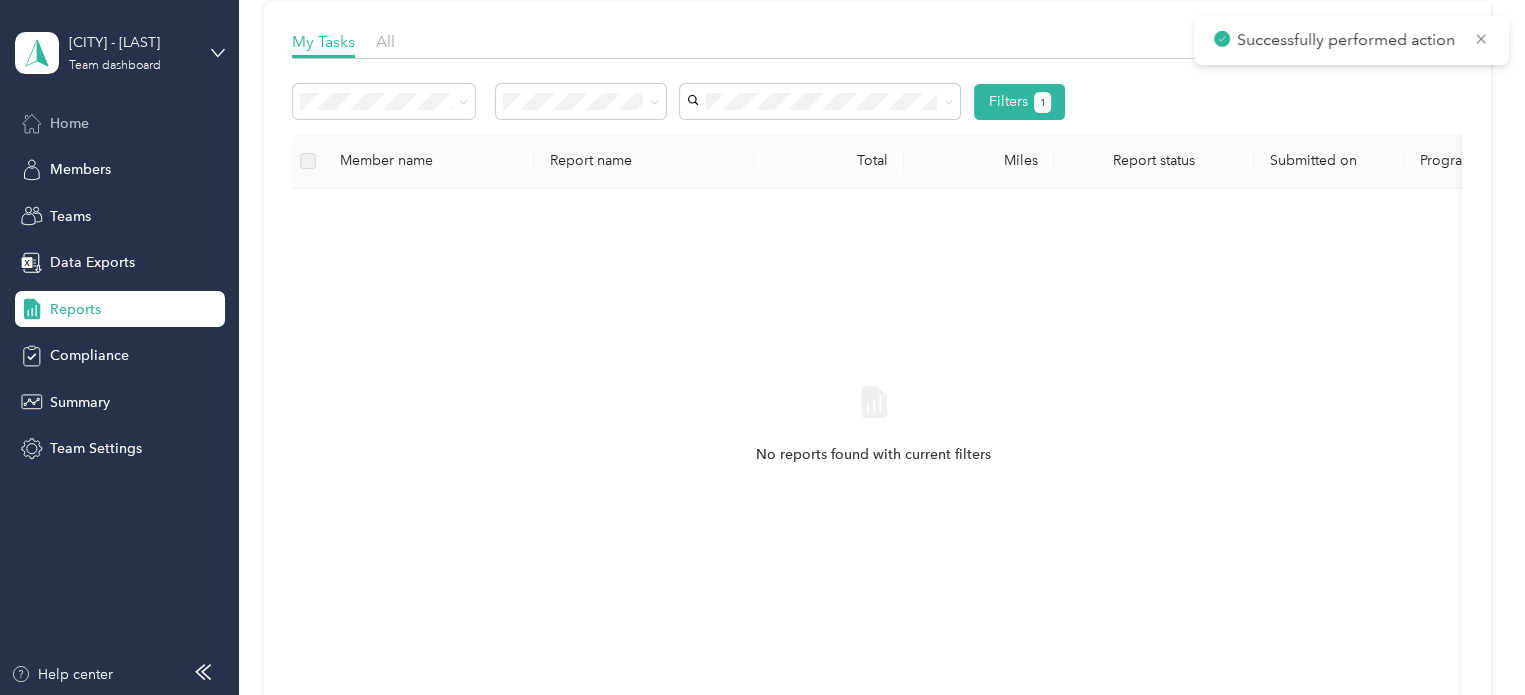 click on "Home" at bounding box center (69, 123) 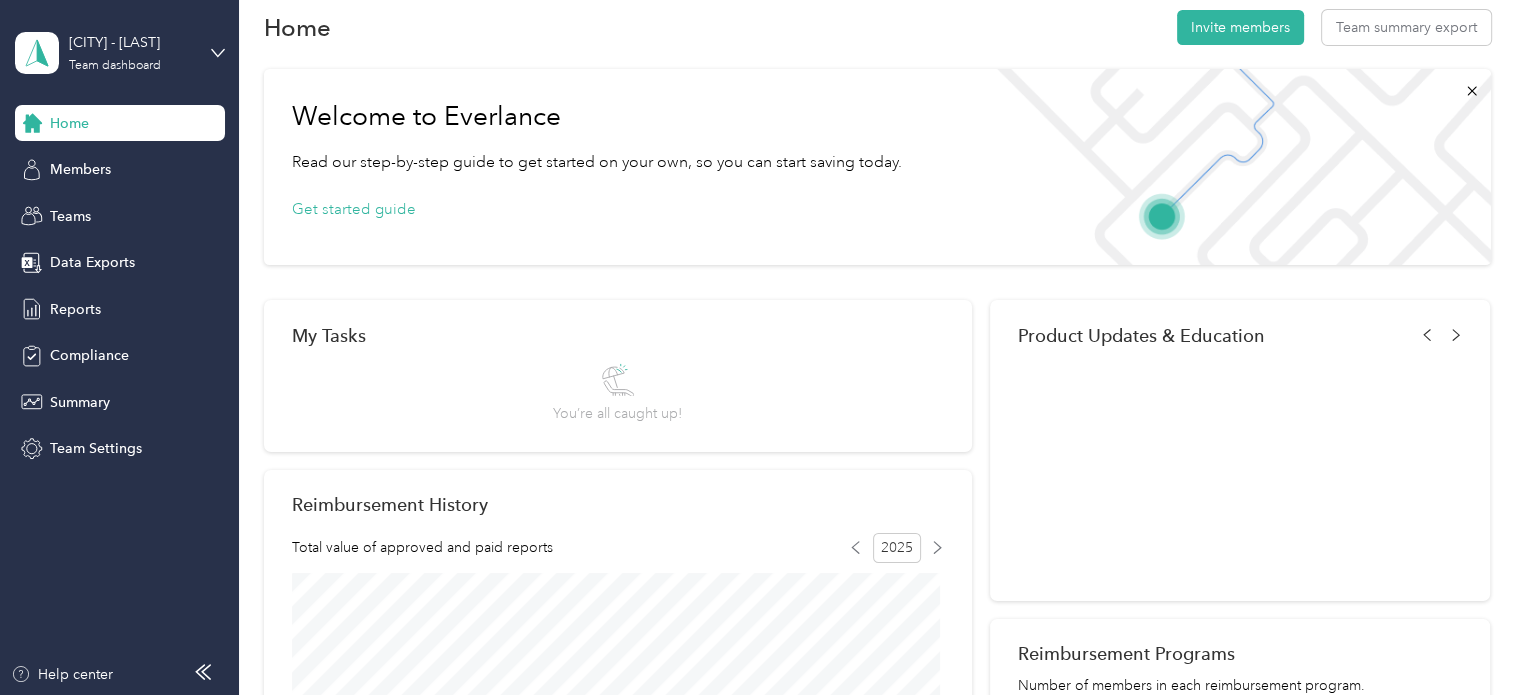 scroll, scrollTop: 0, scrollLeft: 0, axis: both 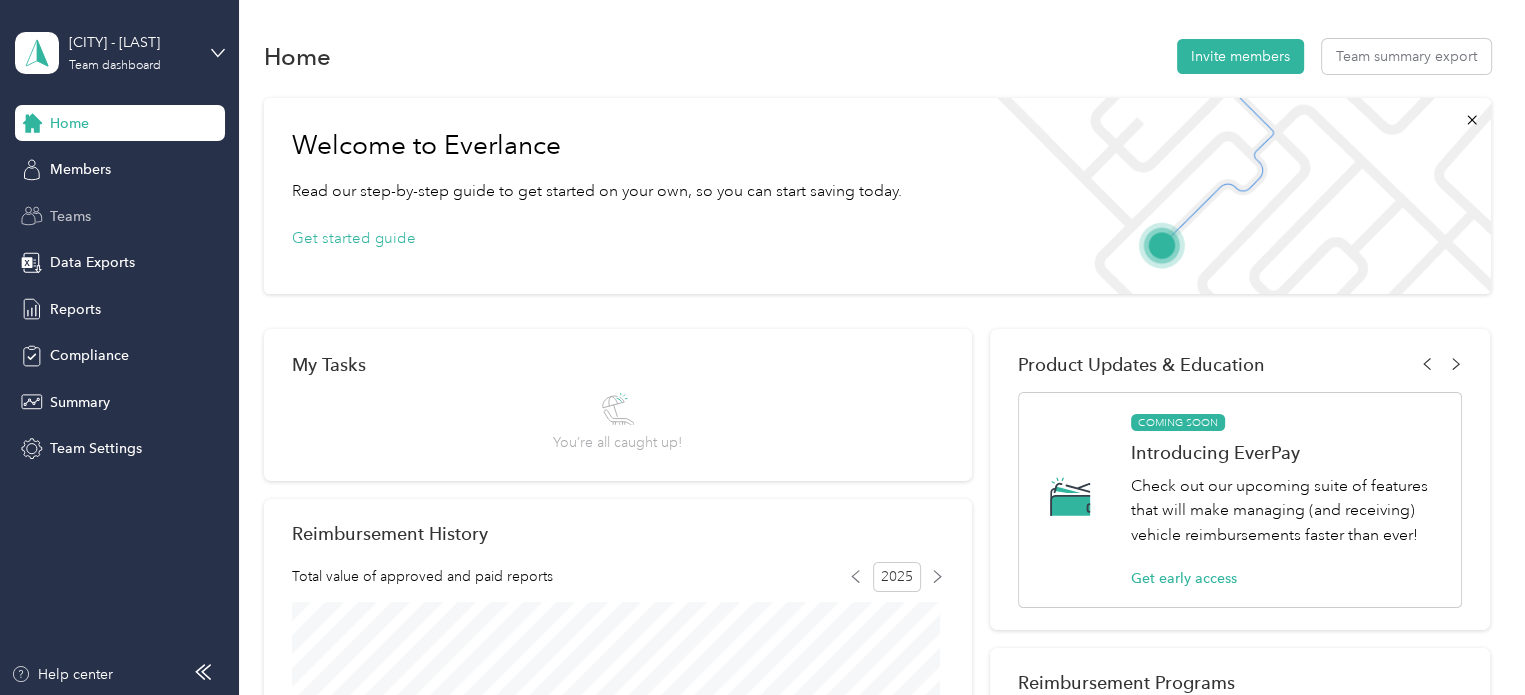click on "Teams" at bounding box center [120, 216] 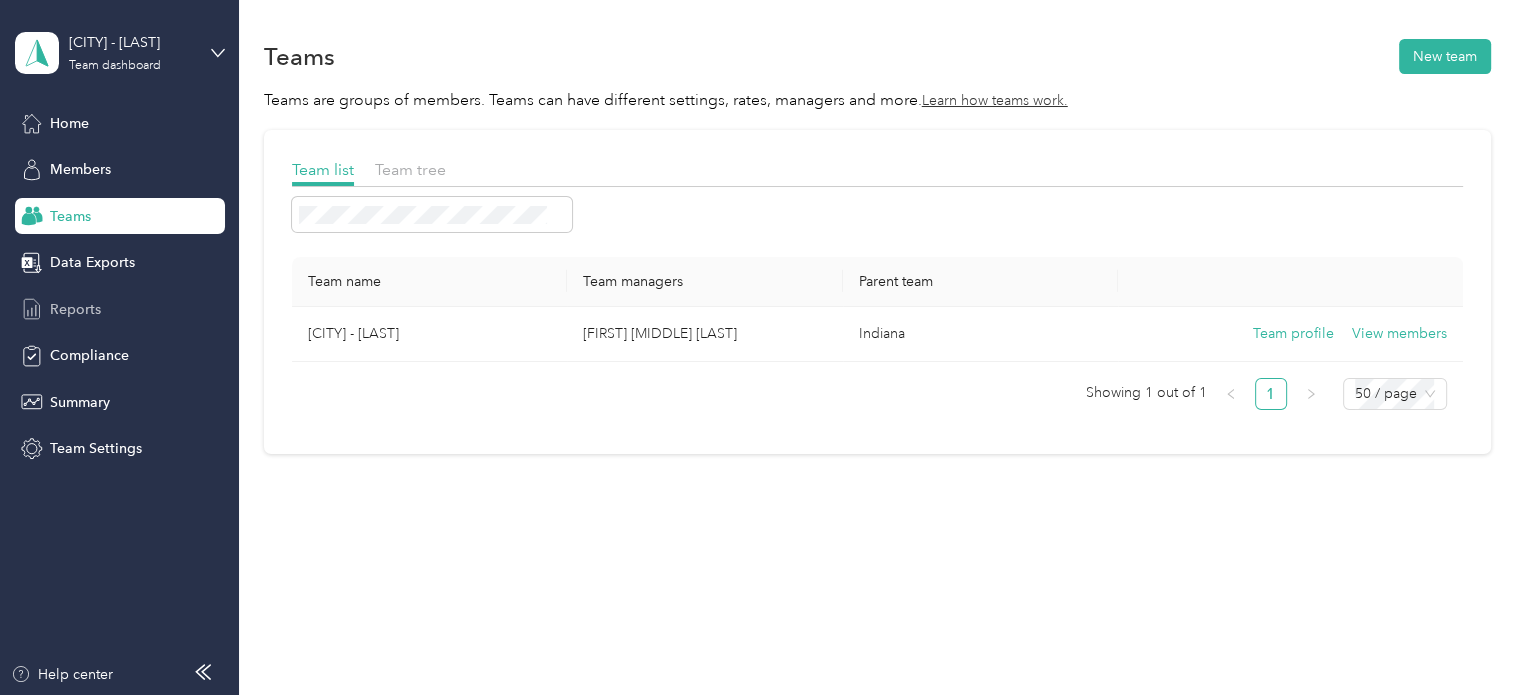 click on "Reports" at bounding box center (120, 309) 